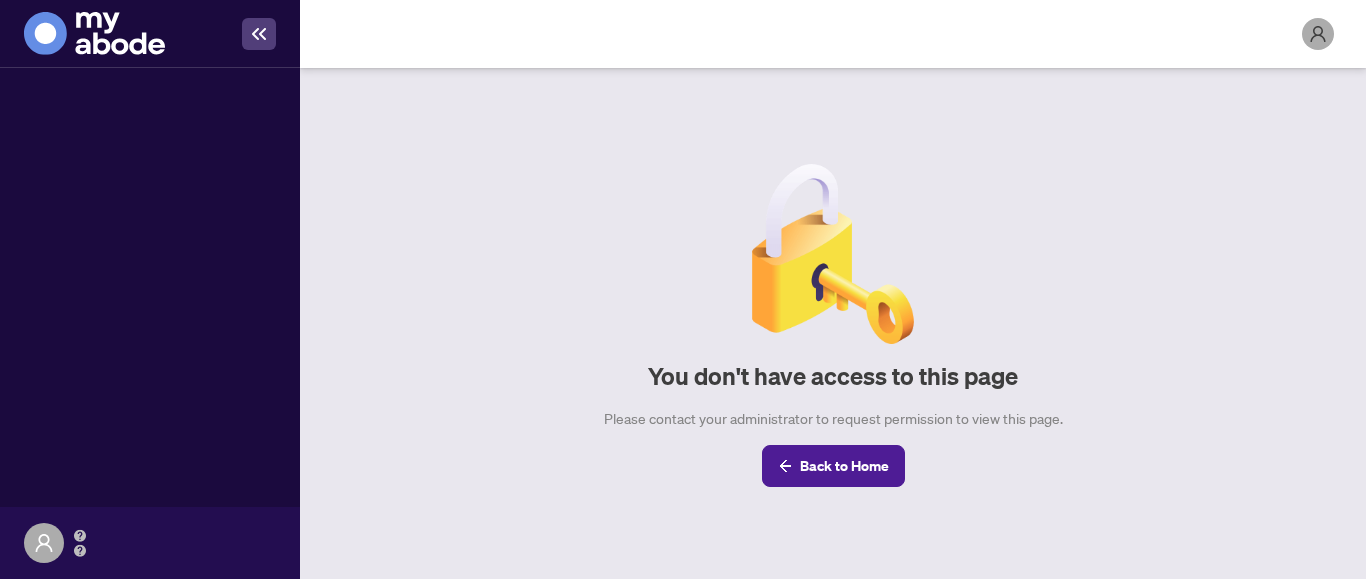 scroll, scrollTop: 0, scrollLeft: 0, axis: both 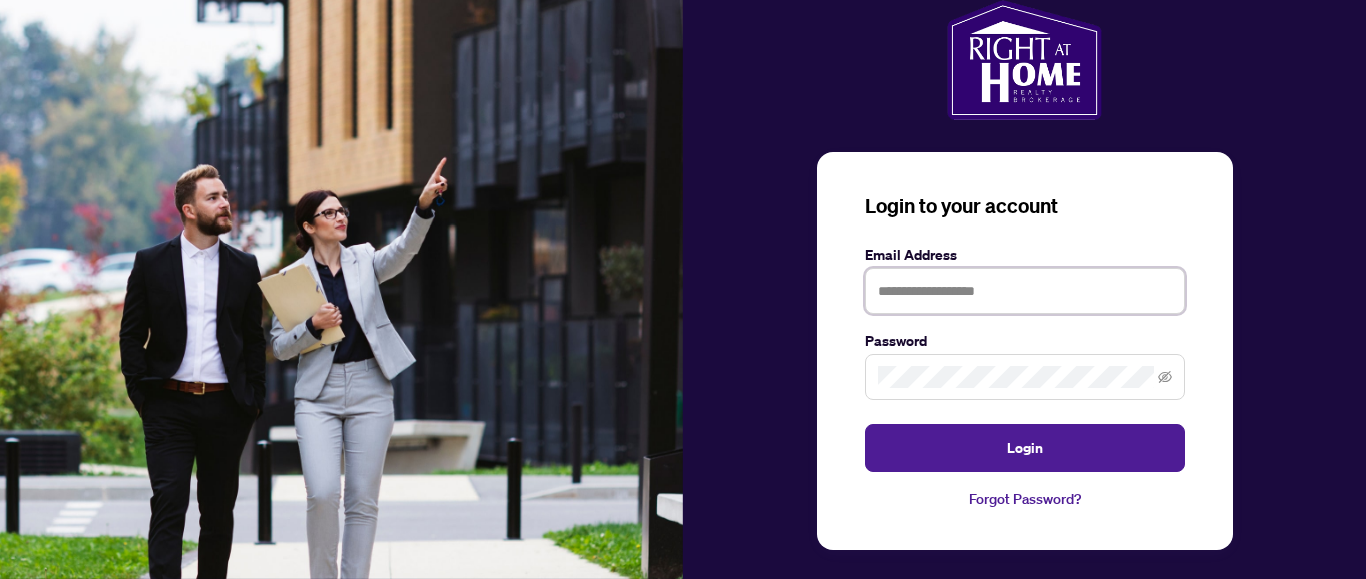click at bounding box center [1025, 291] 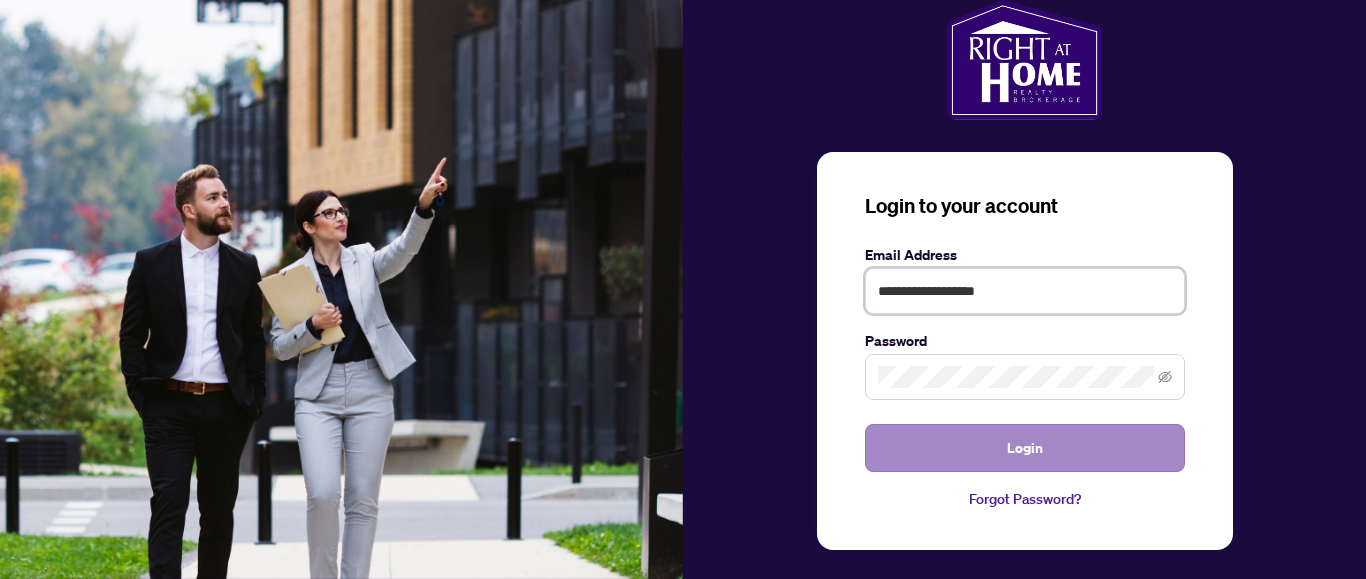 type on "**********" 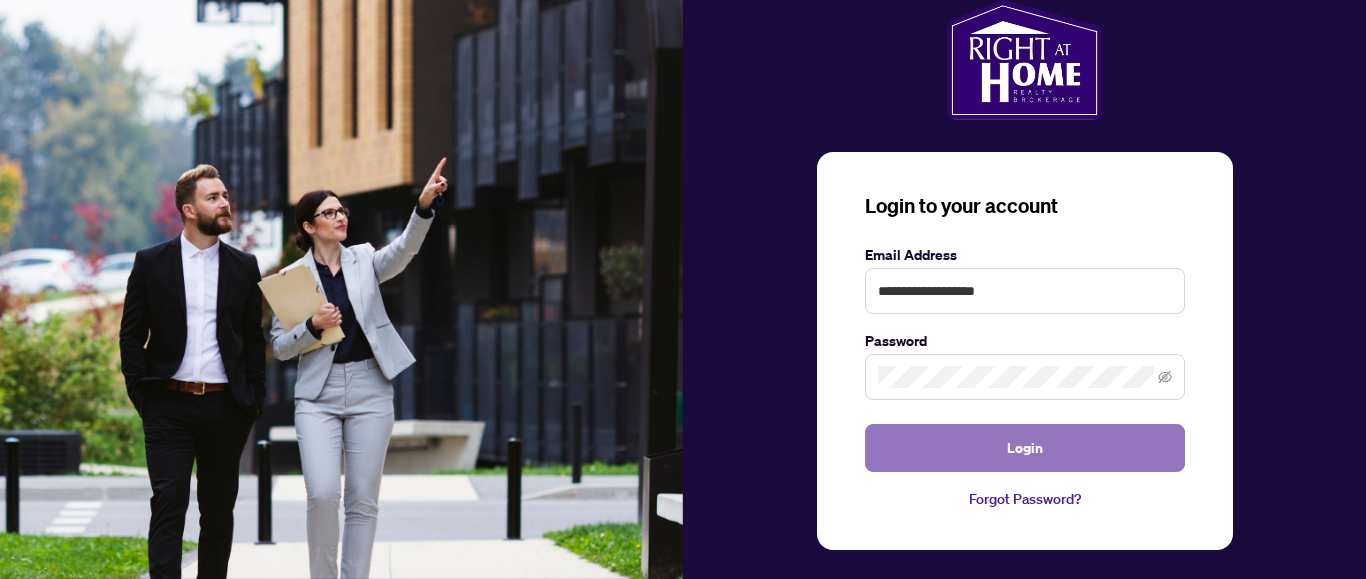 click on "Login" at bounding box center (1025, 448) 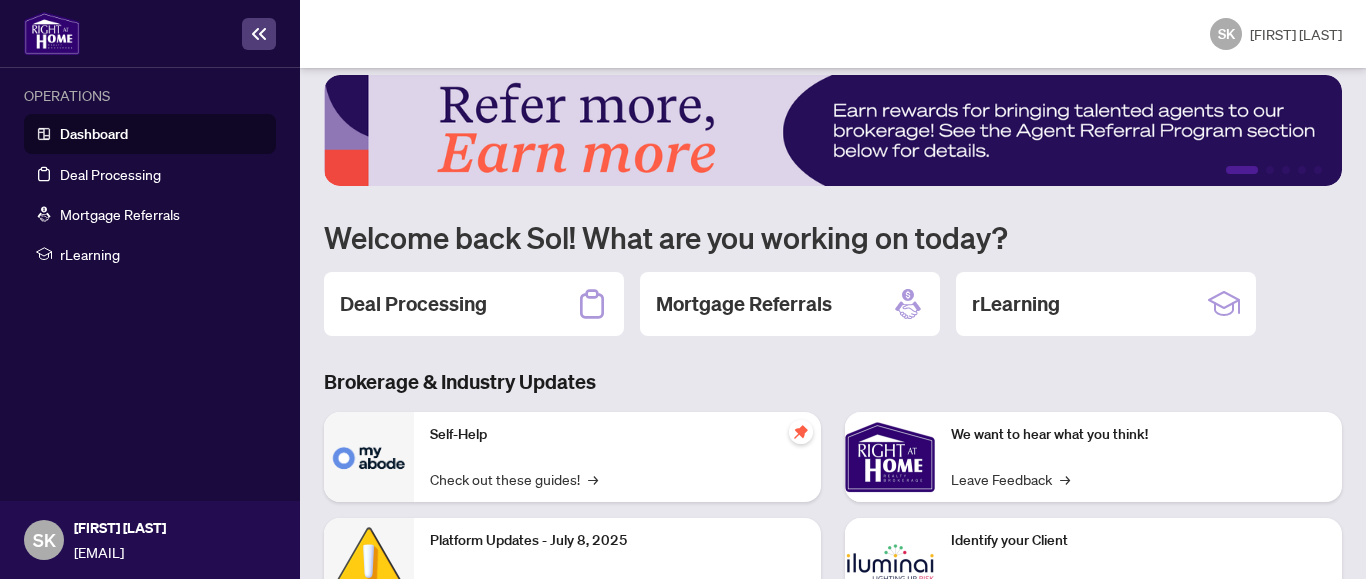 scroll, scrollTop: 19, scrollLeft: 0, axis: vertical 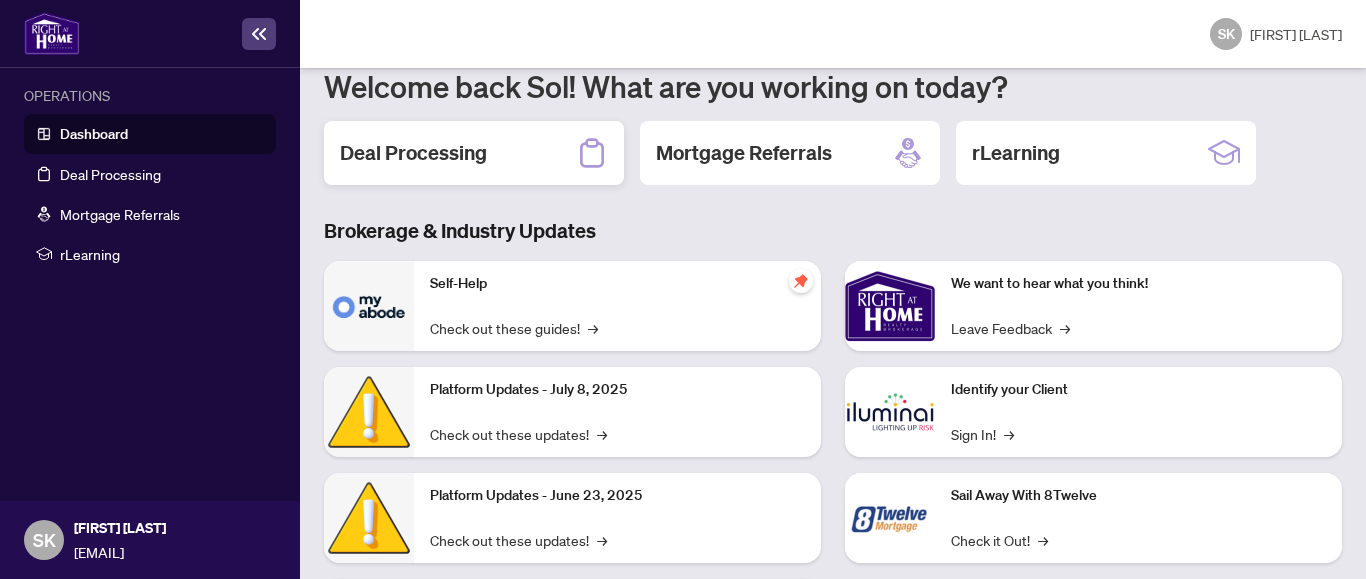 click on "Deal Processing" at bounding box center [413, 153] 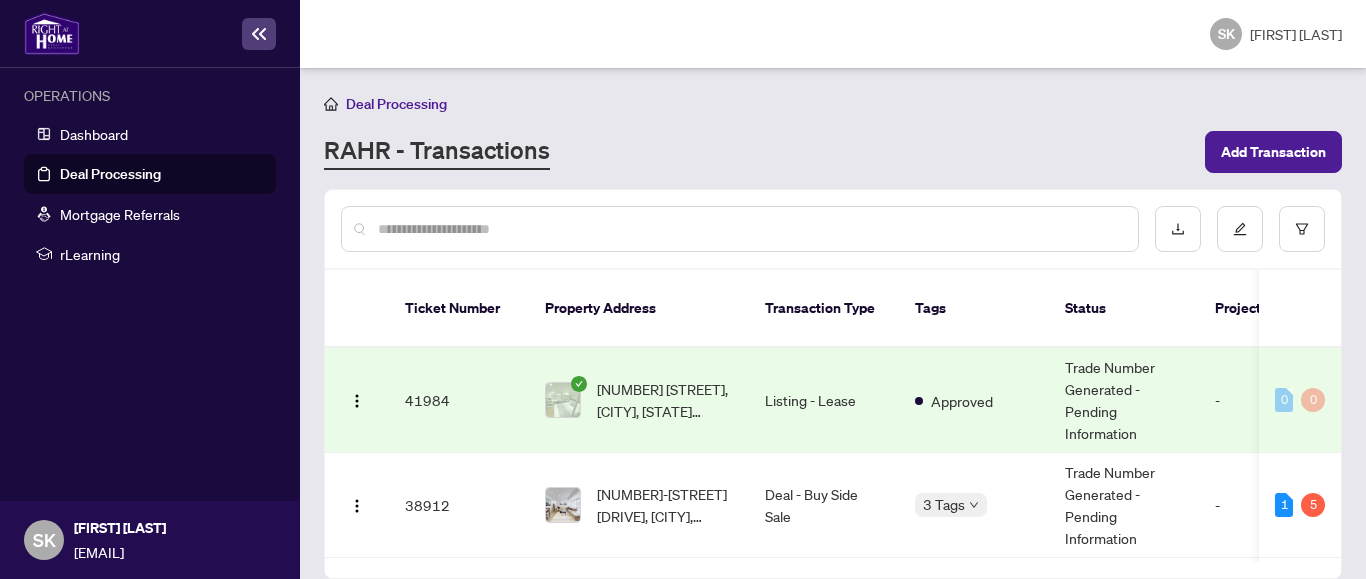 scroll, scrollTop: 1, scrollLeft: 0, axis: vertical 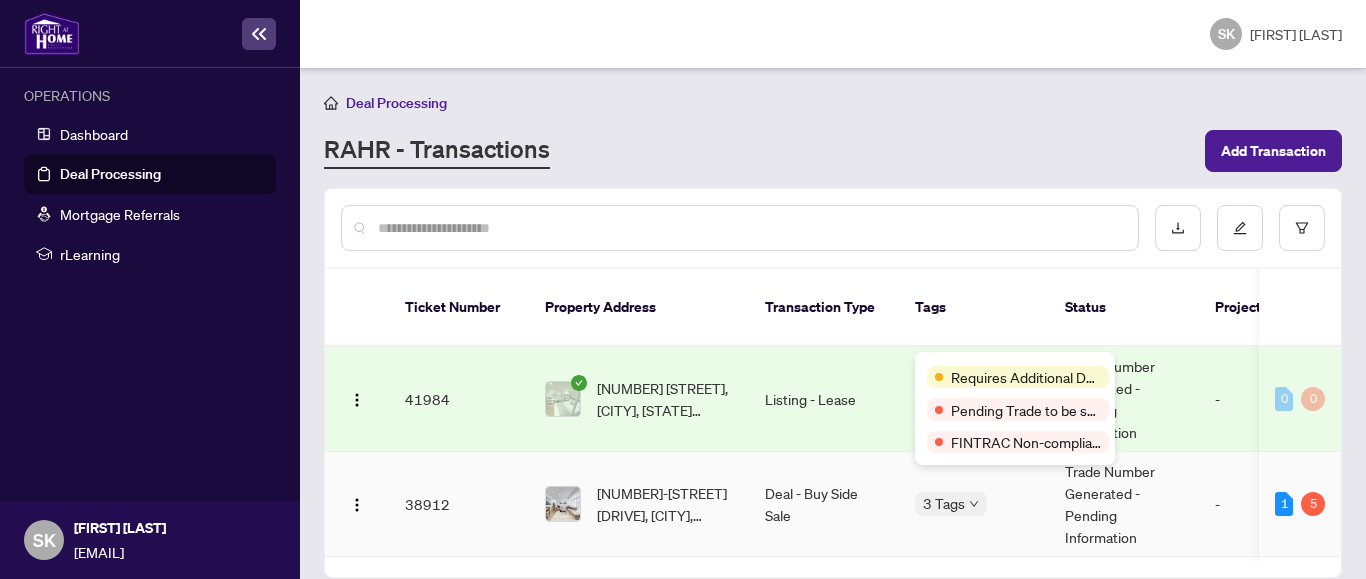 click on "3 Tags" at bounding box center [944, 503] 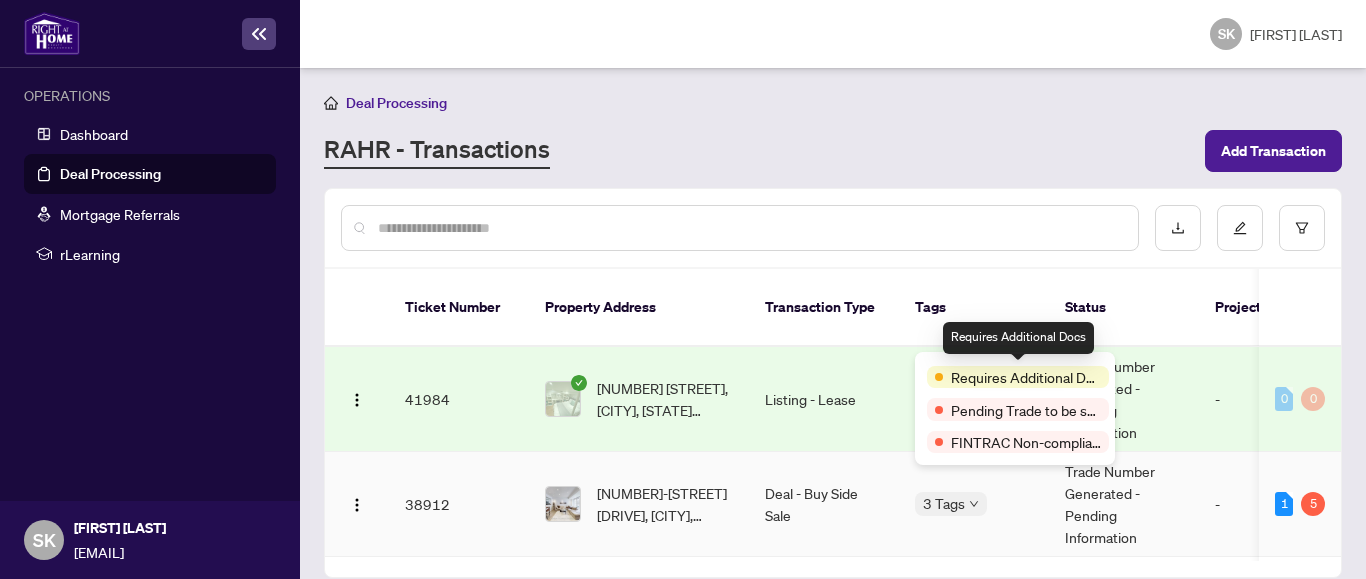 click on "Requires Additional Docs" at bounding box center (1026, 377) 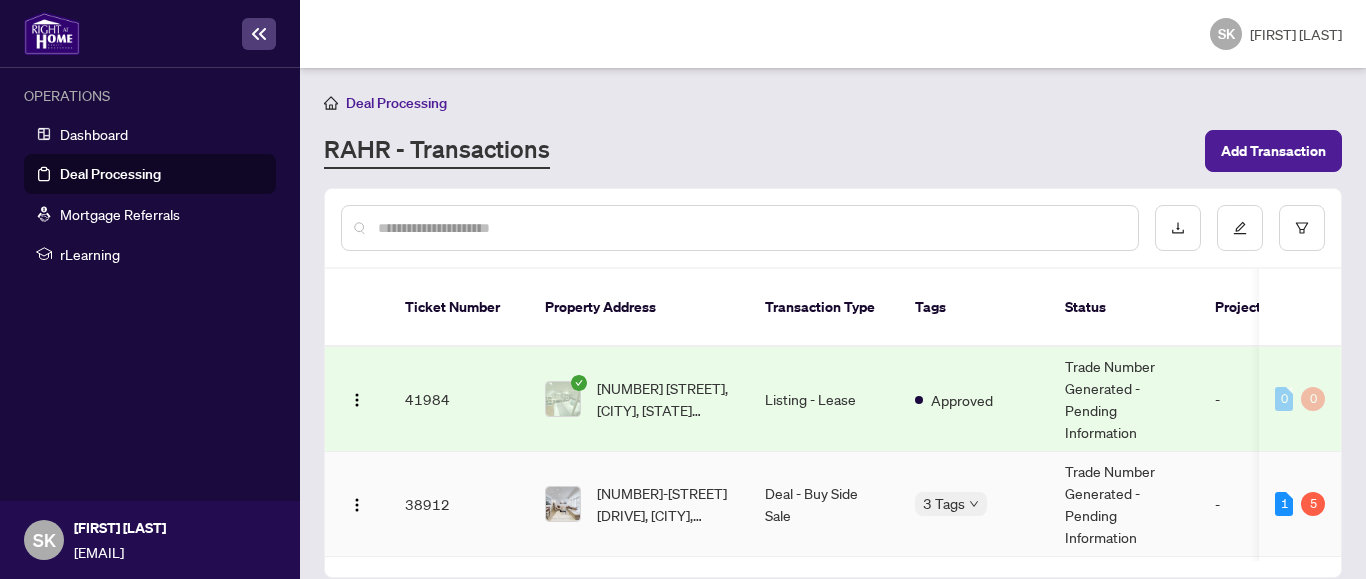 click on "Deal - Buy Side Sale" at bounding box center [824, 504] 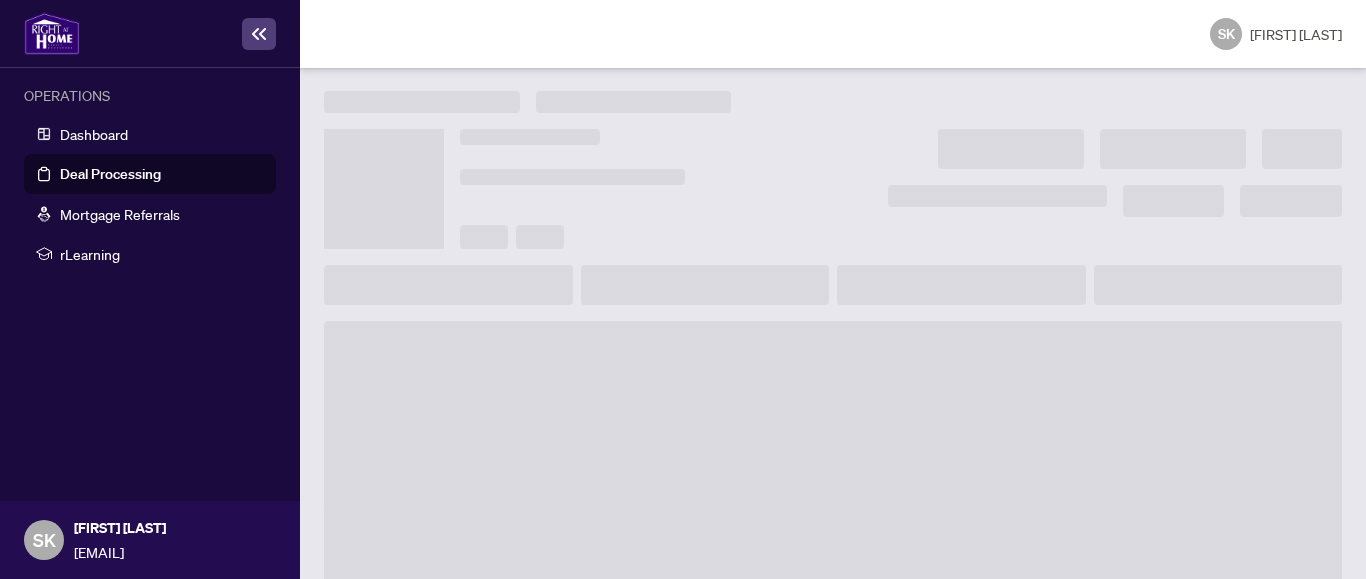 scroll, scrollTop: 0, scrollLeft: 0, axis: both 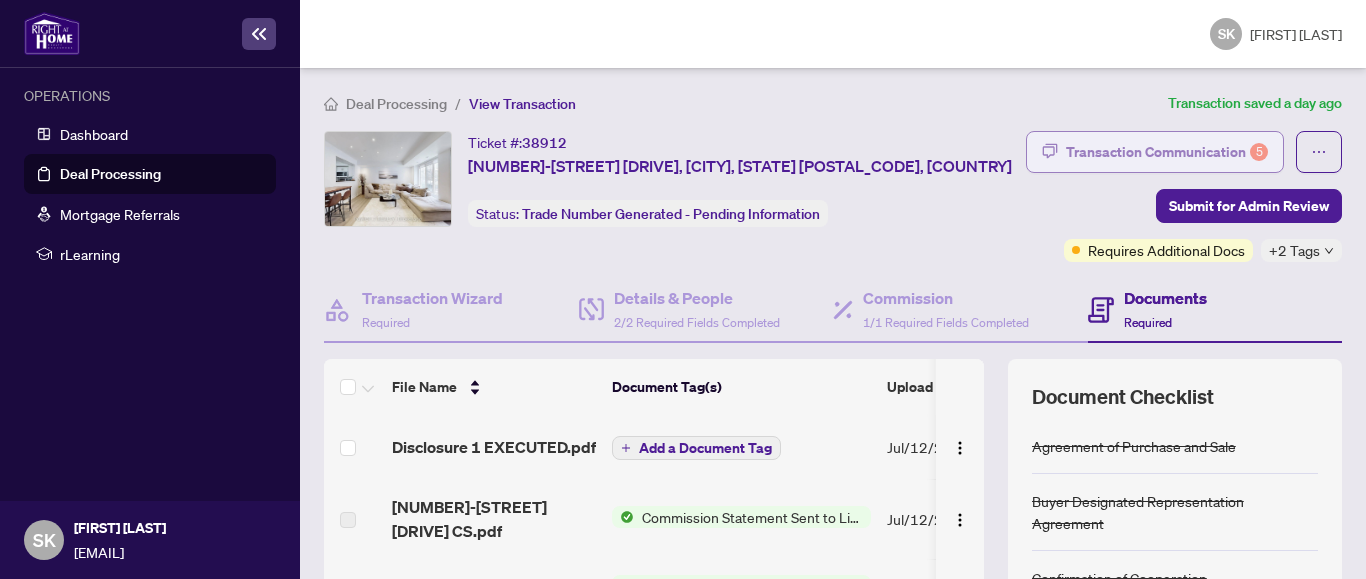 click on "Transaction Communication 5" at bounding box center (1167, 152) 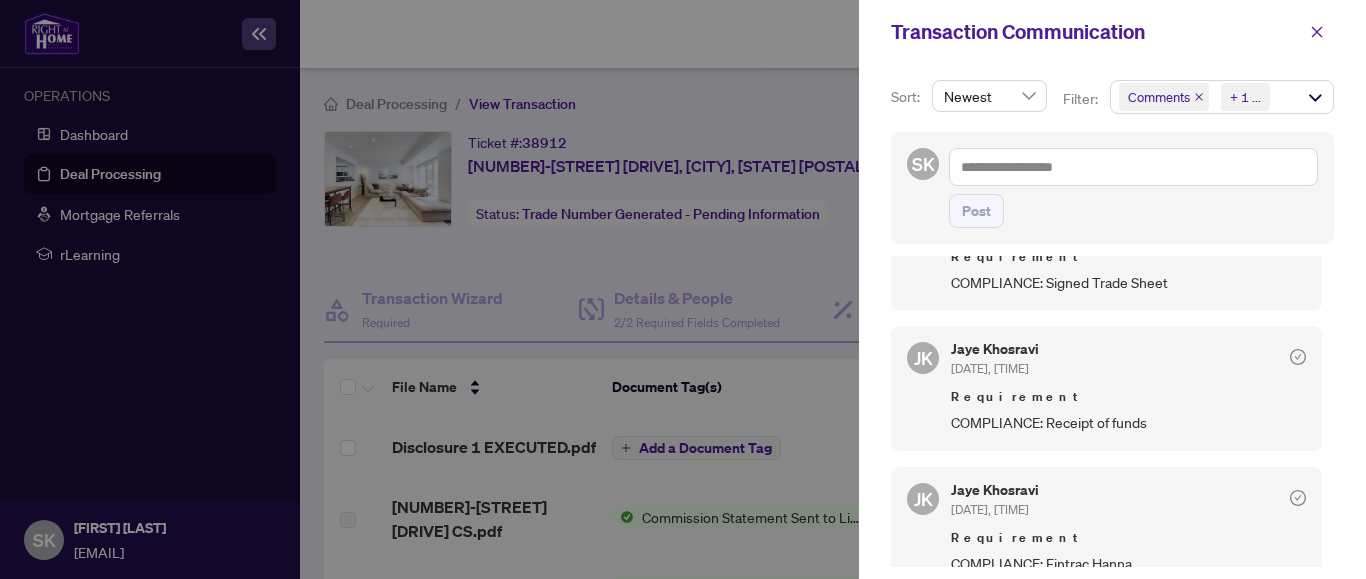 scroll, scrollTop: 874, scrollLeft: 0, axis: vertical 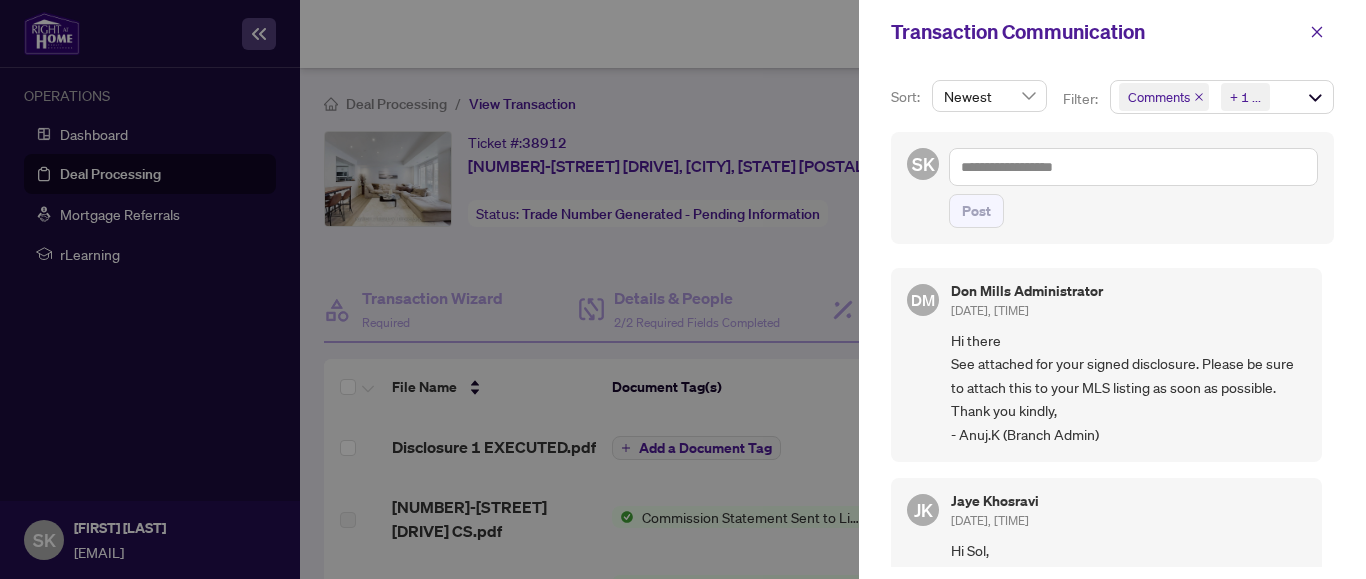 click on "Hi there
See attached for your signed disclosure. Please be sure to attach this to your MLS listing as soon as possible.
Thank you kindly,
- Anuj.K (Branch Admin)" at bounding box center [1128, 387] 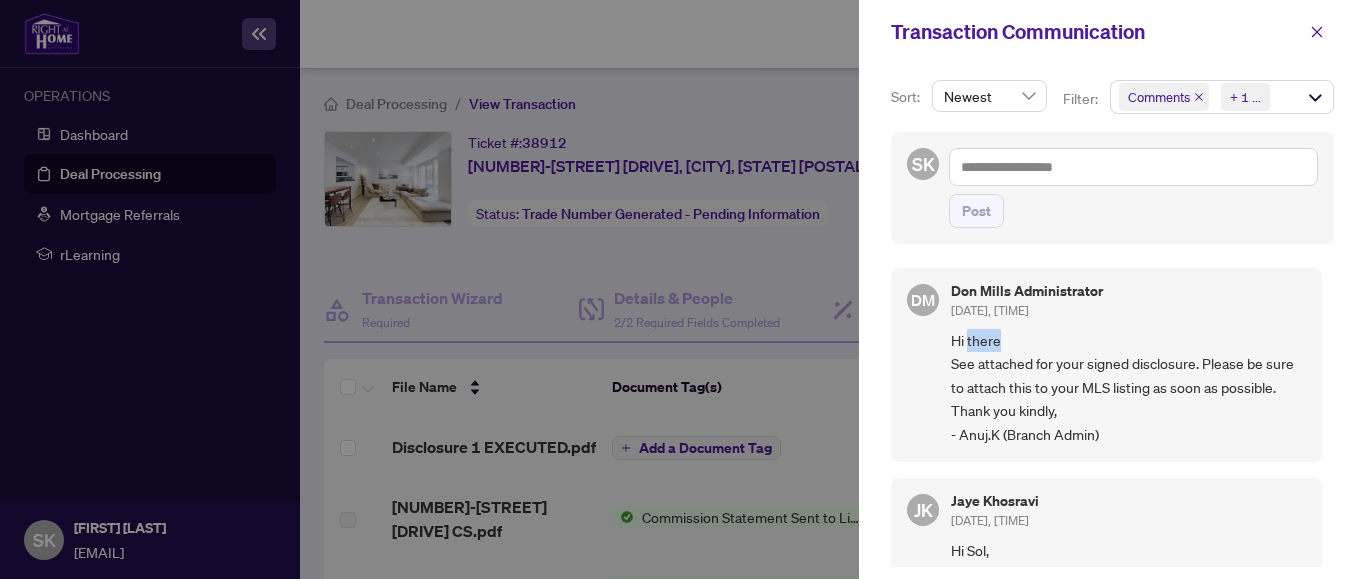 click on "Hi there
See attached for your signed disclosure. Please be sure to attach this to your MLS listing as soon as possible.
Thank you kindly,
- Anuj.K (Branch Admin)" at bounding box center [1128, 387] 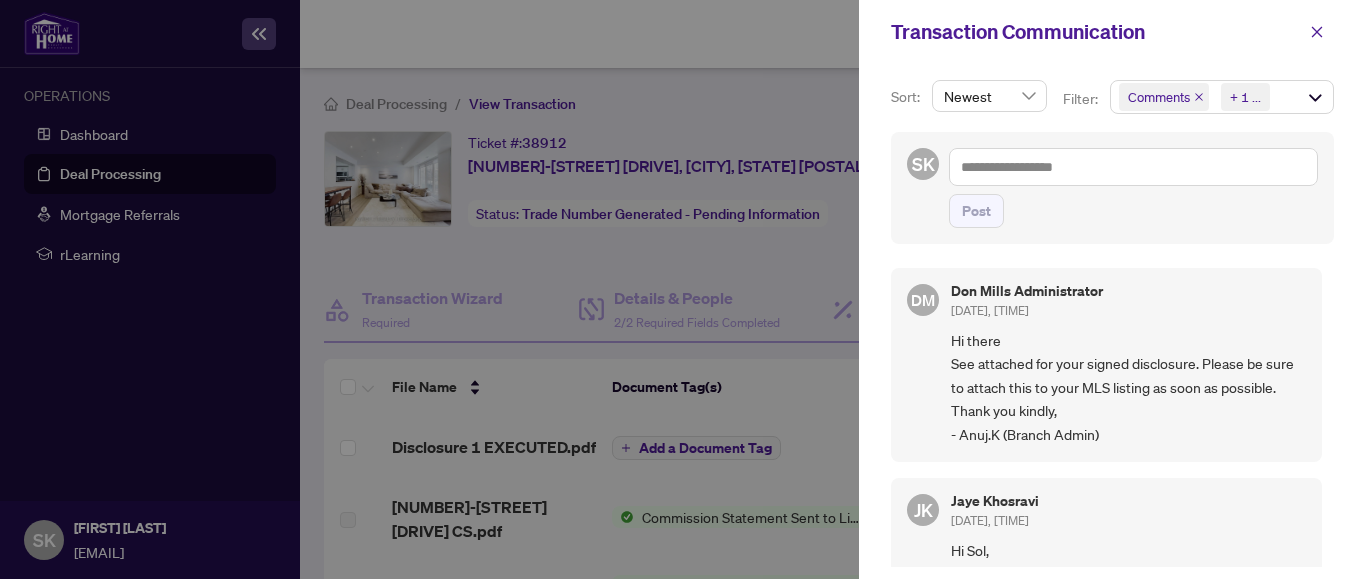 click on "Hi there
See attached for your signed disclosure. Please be sure to attach this to your MLS listing as soon as possible.
Thank you kindly,
- Anuj.K (Branch Admin)" at bounding box center [1128, 387] 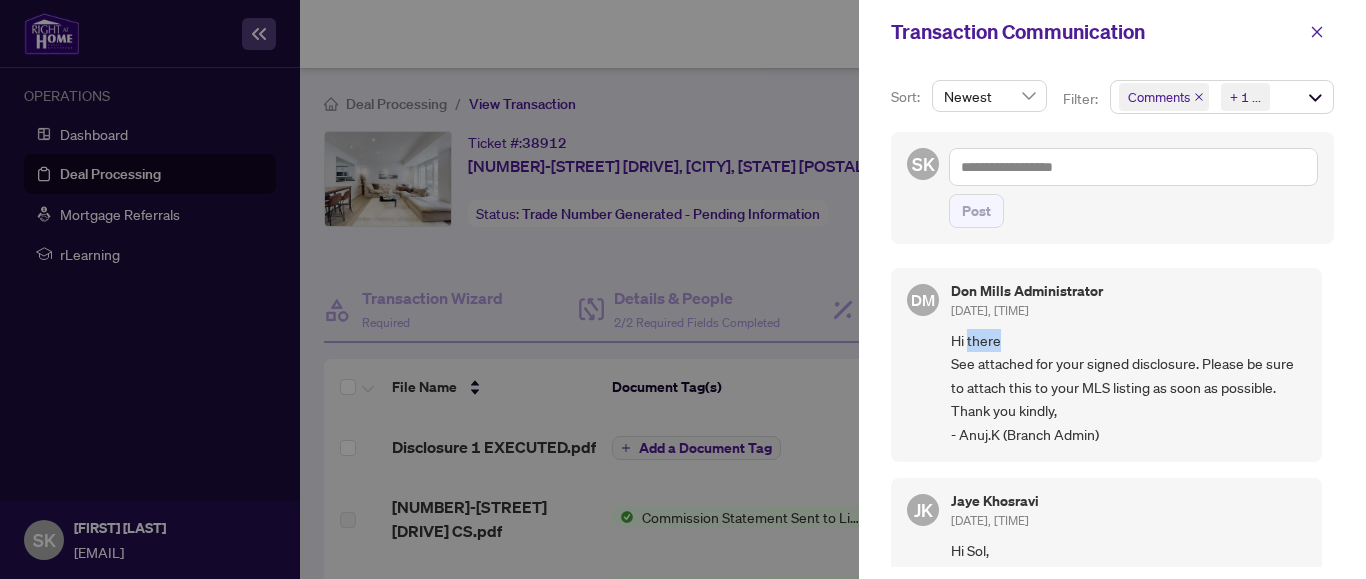 click on "Hi there
See attached for your signed disclosure. Please be sure to attach this to your MLS listing as soon as possible.
Thank you kindly,
- Anuj.K (Branch Admin)" at bounding box center [1128, 387] 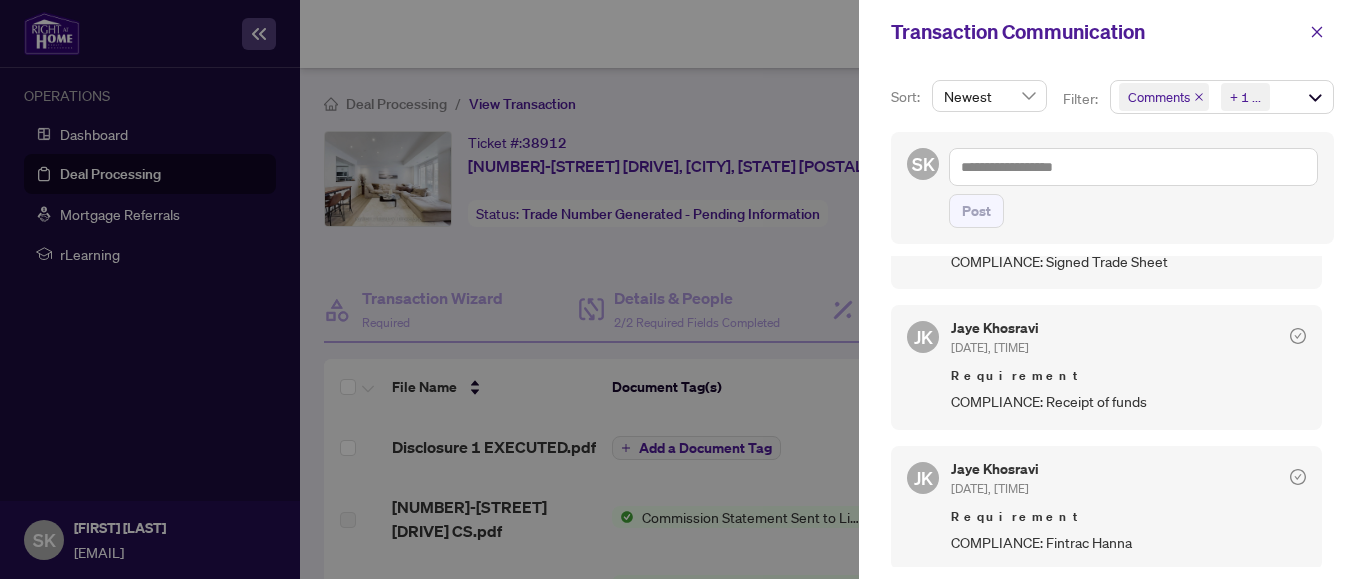 scroll, scrollTop: 0, scrollLeft: 0, axis: both 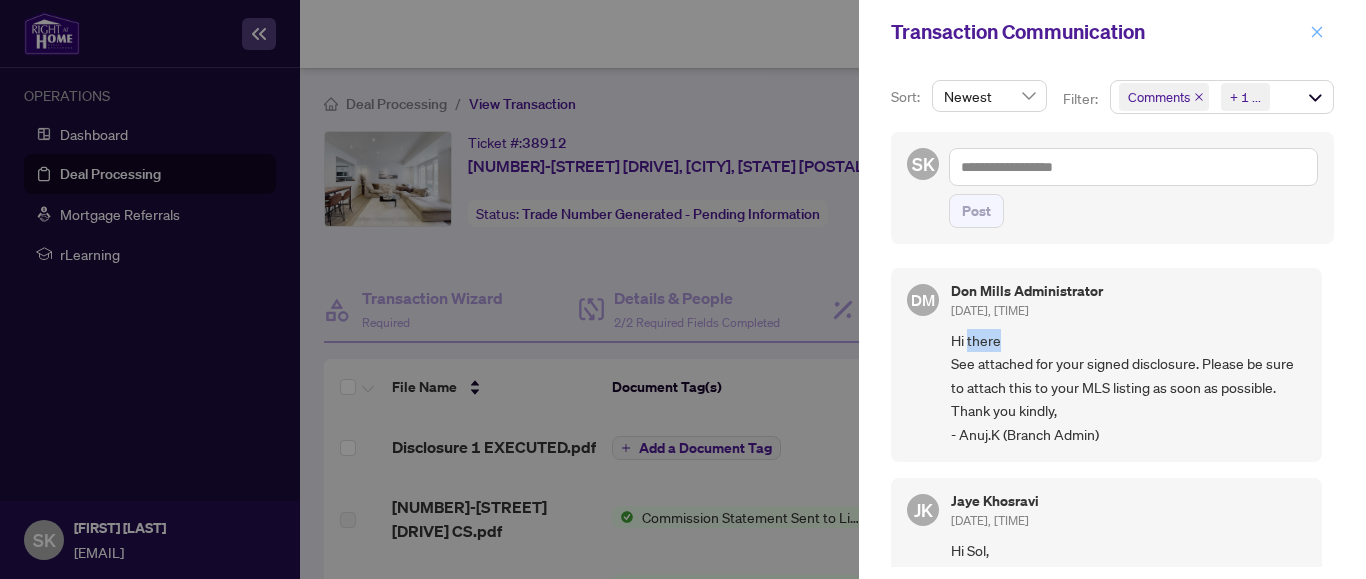 click 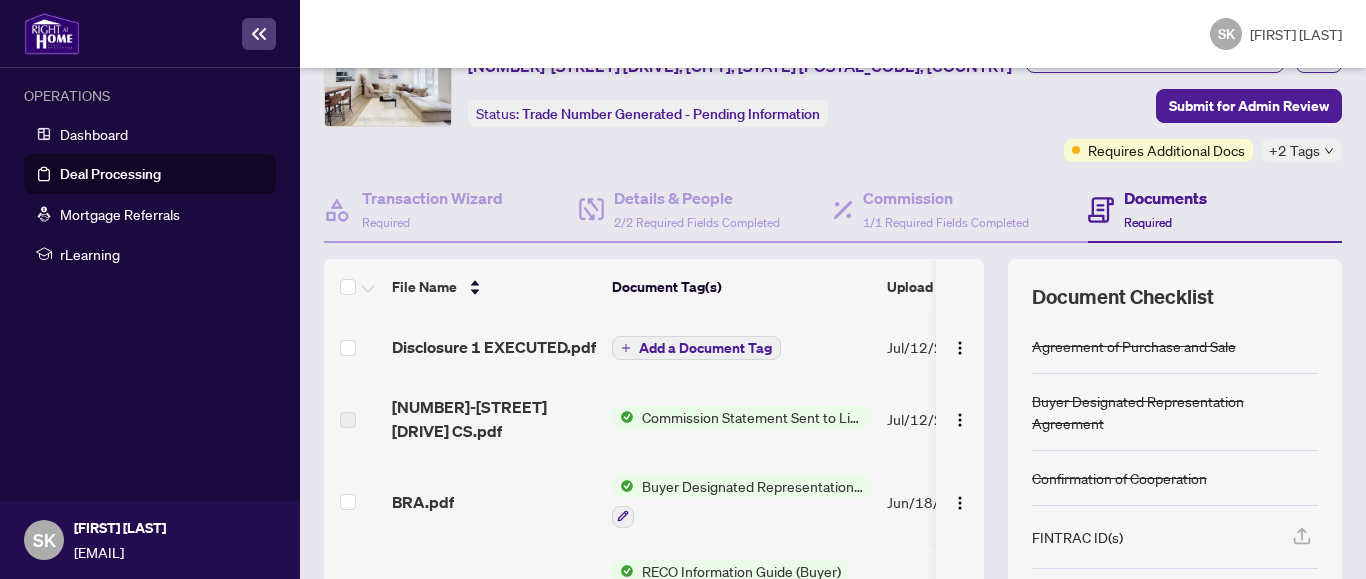 scroll, scrollTop: 101, scrollLeft: 0, axis: vertical 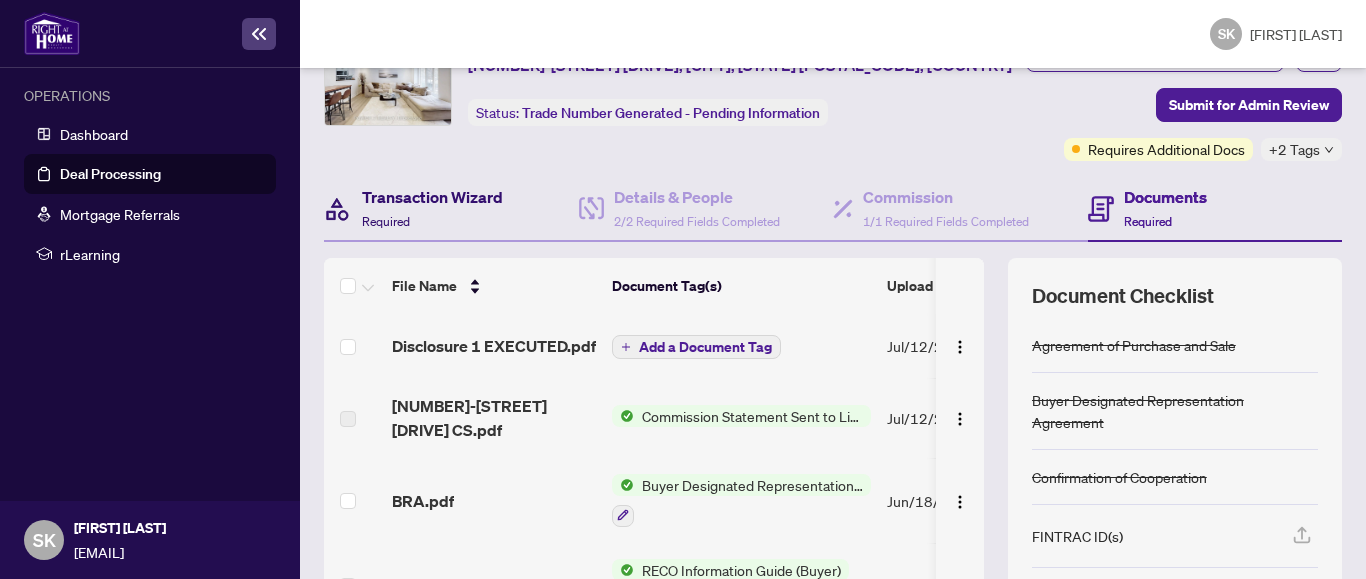 click on "Transaction Wizard" at bounding box center (432, 197) 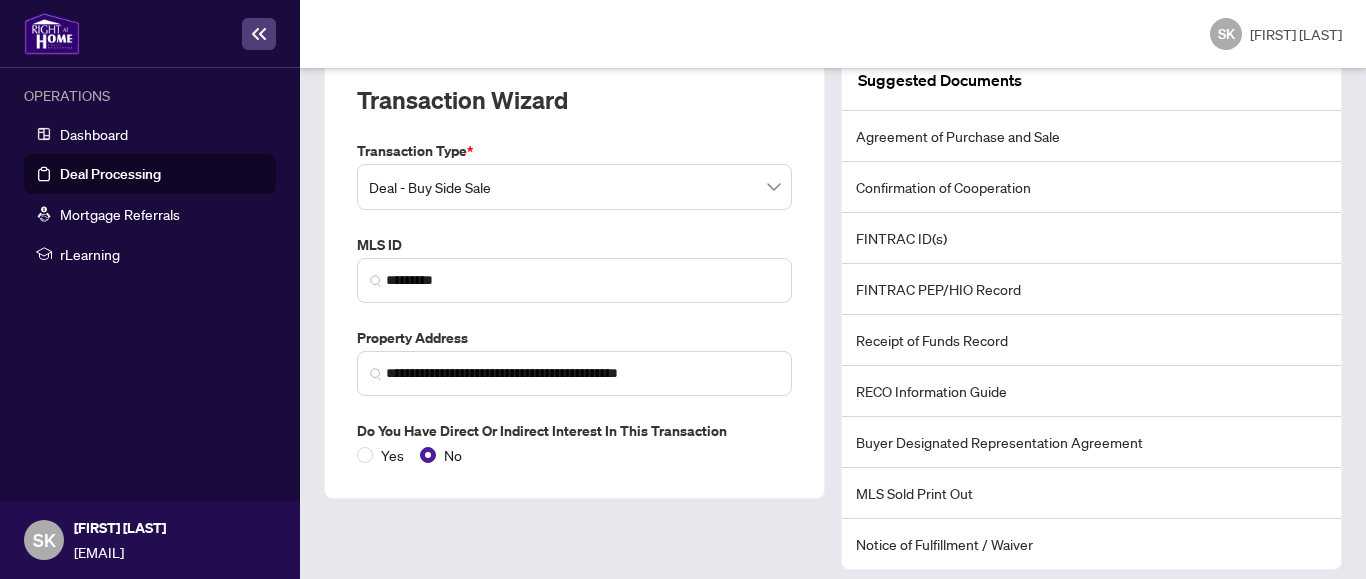 scroll, scrollTop: 379, scrollLeft: 0, axis: vertical 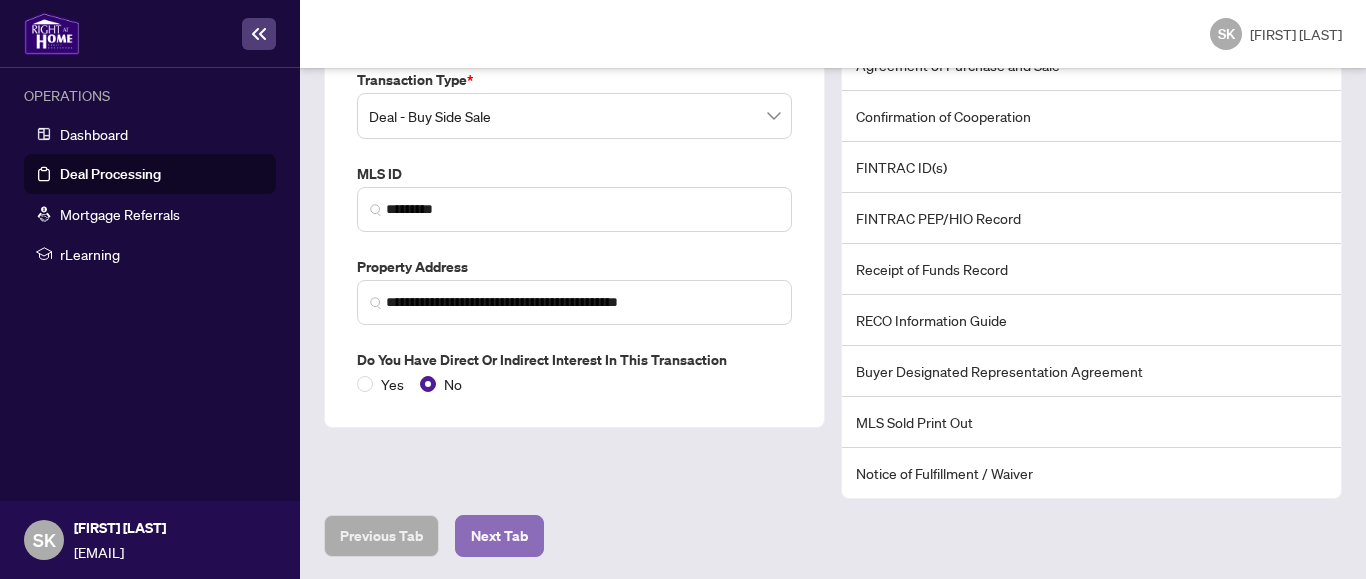 click on "Next Tab" at bounding box center [499, 536] 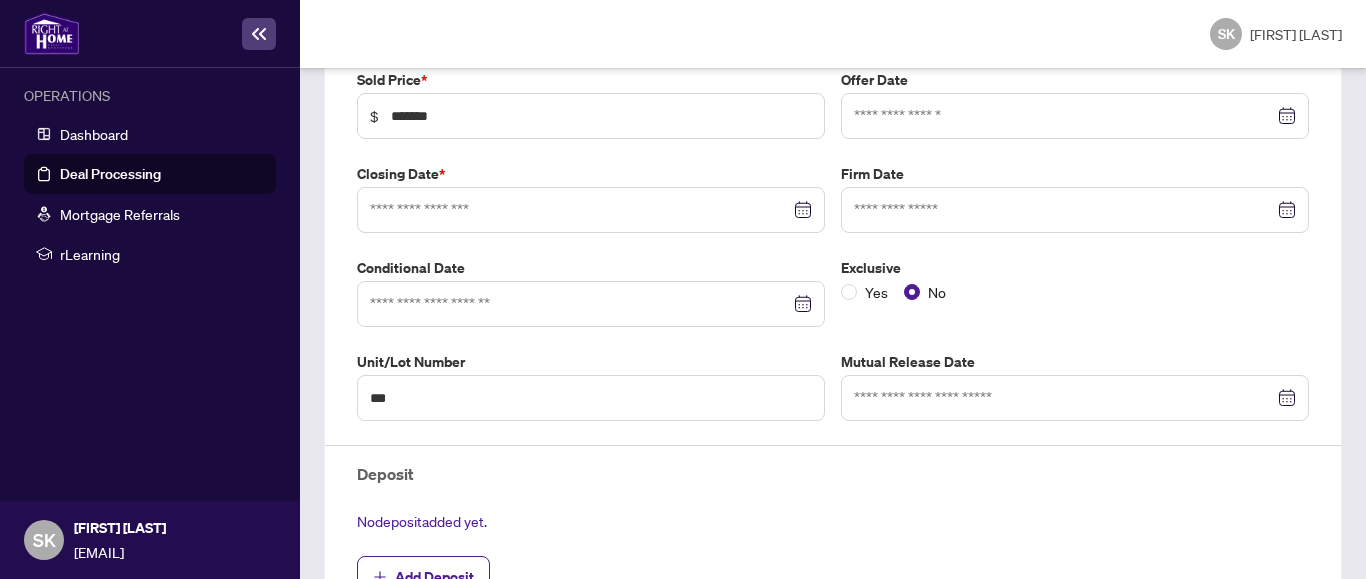 type on "**********" 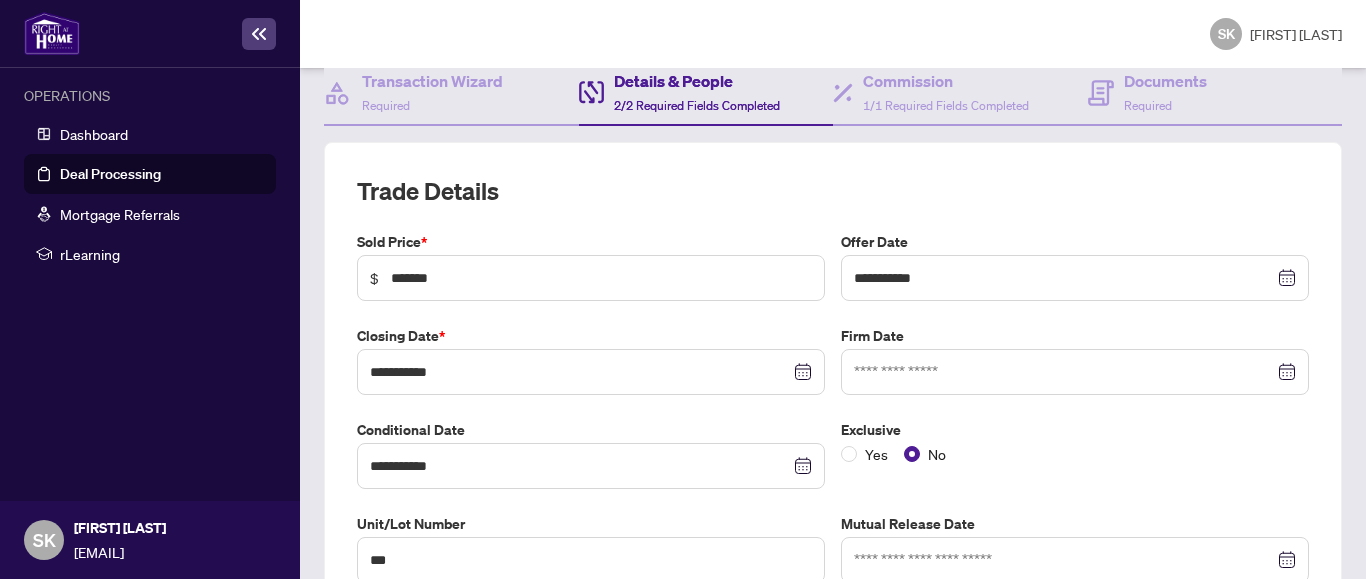 scroll, scrollTop: 0, scrollLeft: 0, axis: both 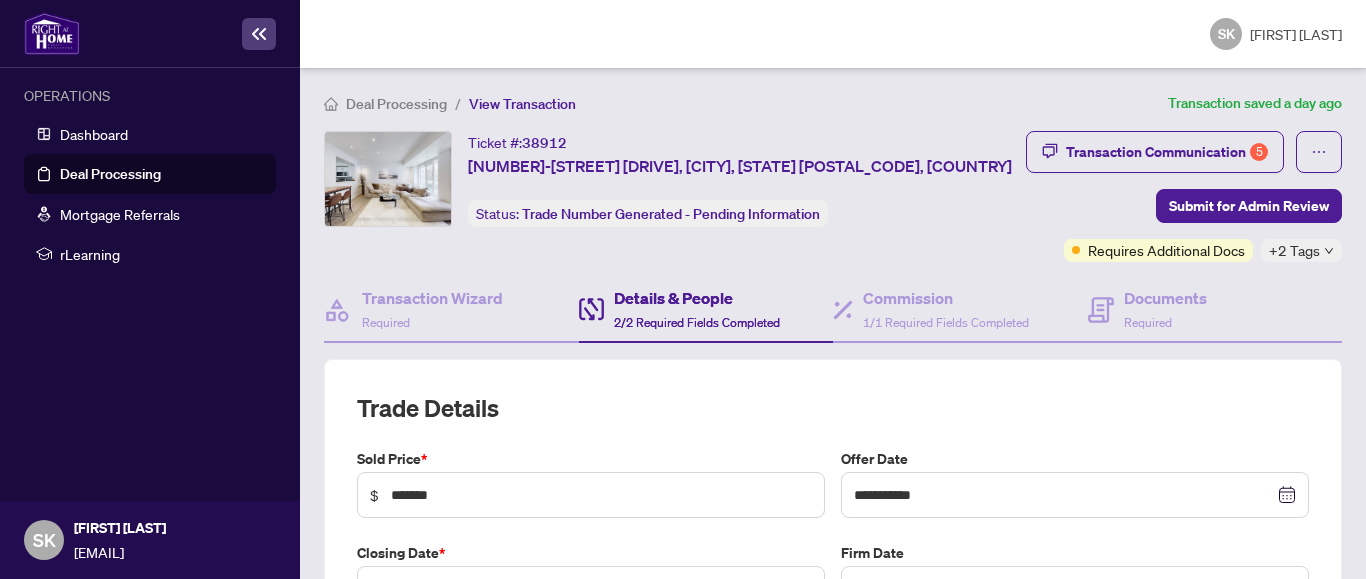 click on "**********" at bounding box center (833, 697) 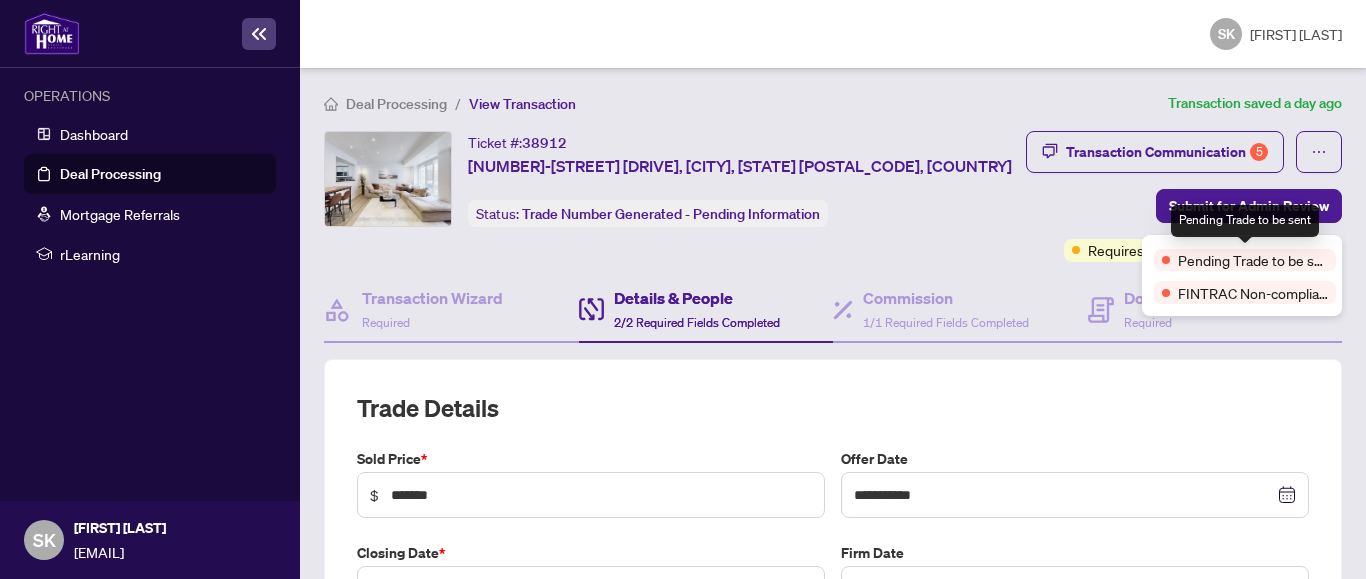 click on "Pending Trade to be sent" at bounding box center (1253, 260) 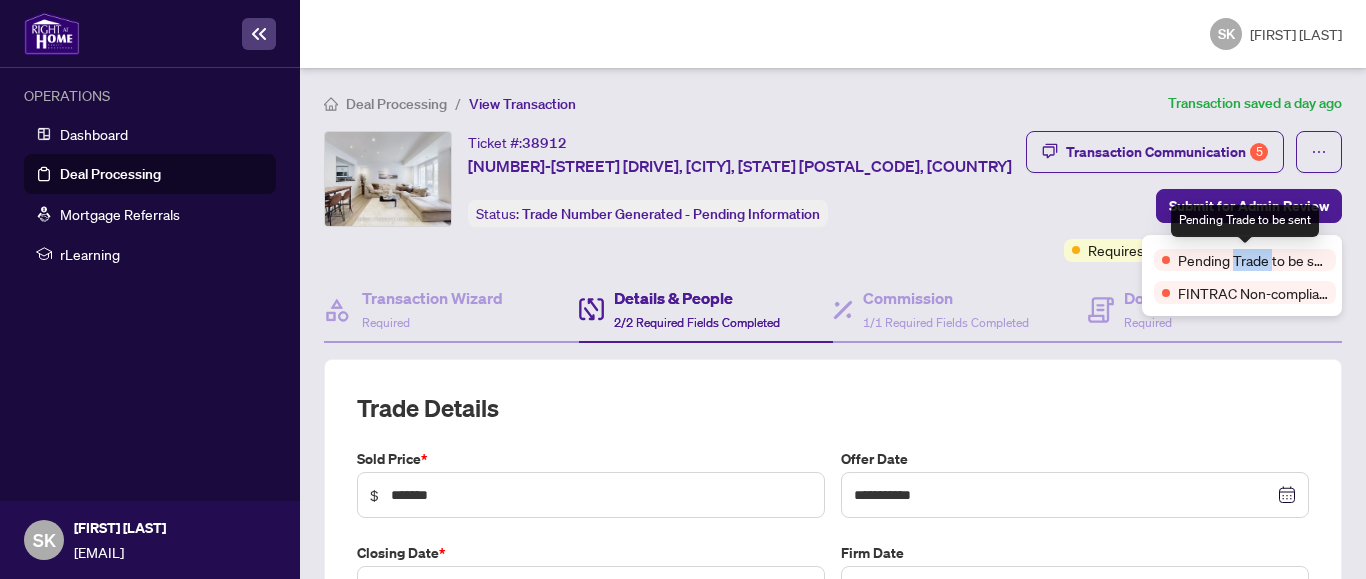 click on "Pending Trade to be sent" at bounding box center [1253, 260] 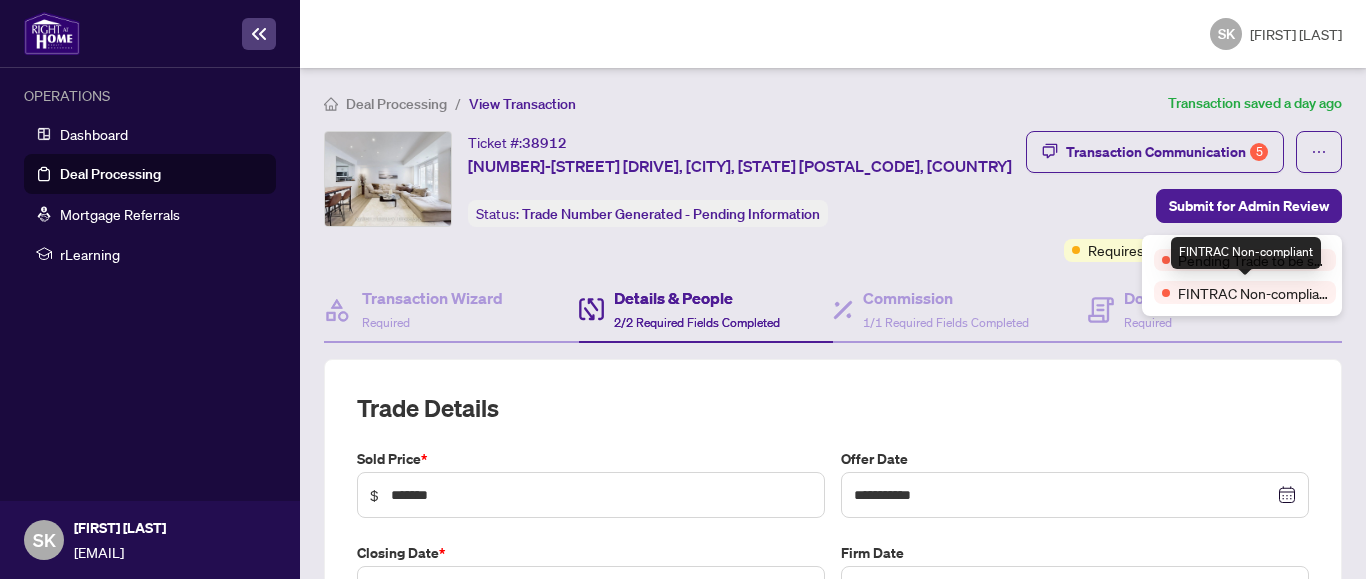 click on "FINTRAC Non-compliant" at bounding box center [1253, 293] 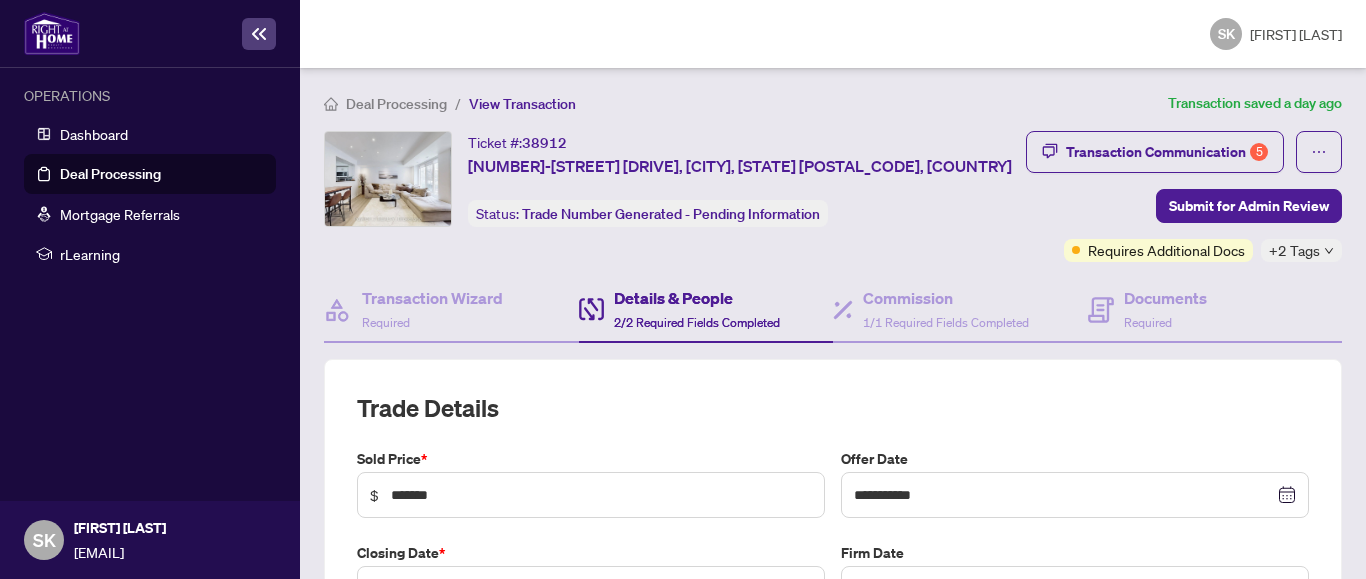 click on "Transaction Communication 5 Submit for Admin Review Requires Additional Docs +2 Tags" at bounding box center [1182, 196] 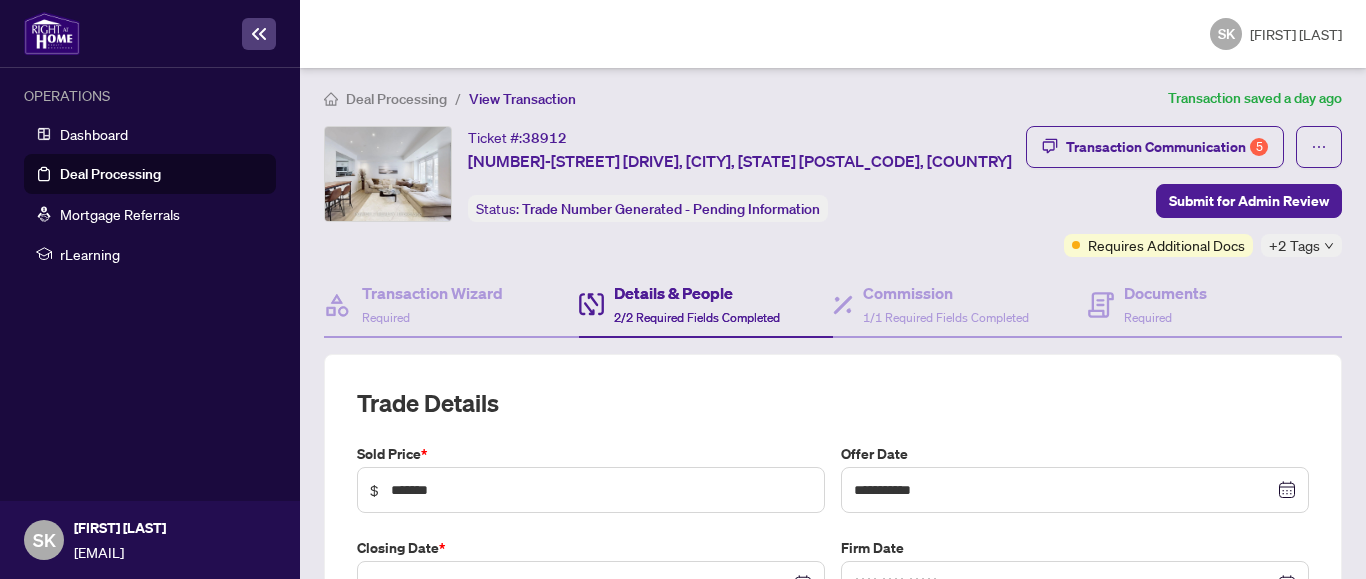 scroll, scrollTop: 6, scrollLeft: 0, axis: vertical 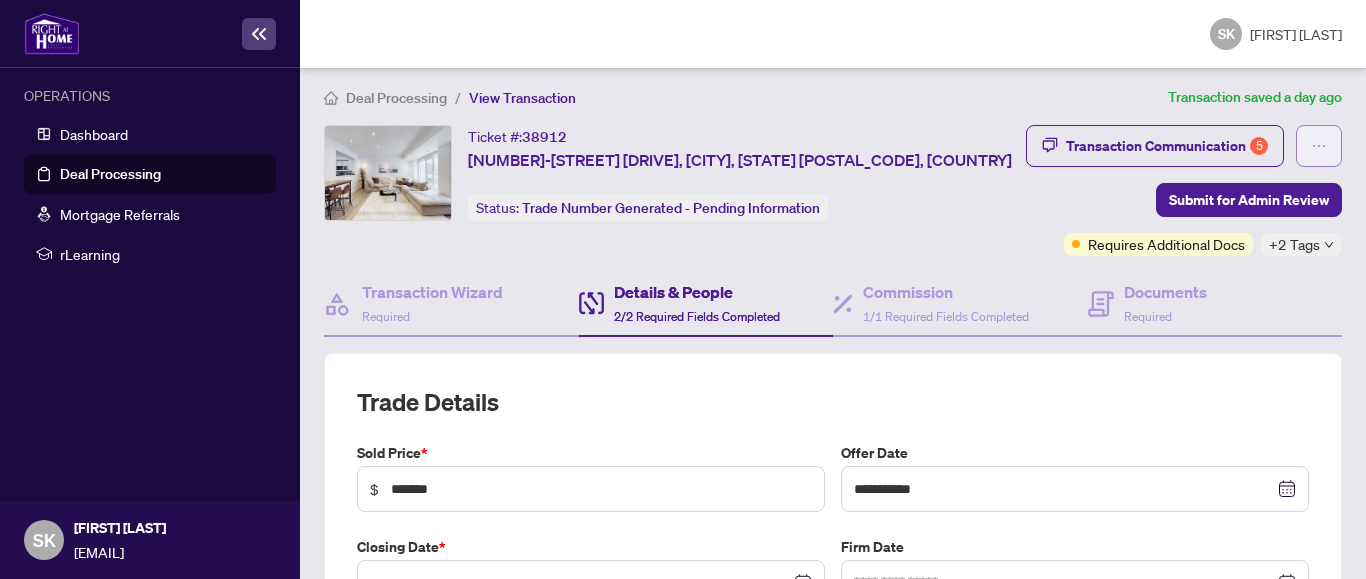 click 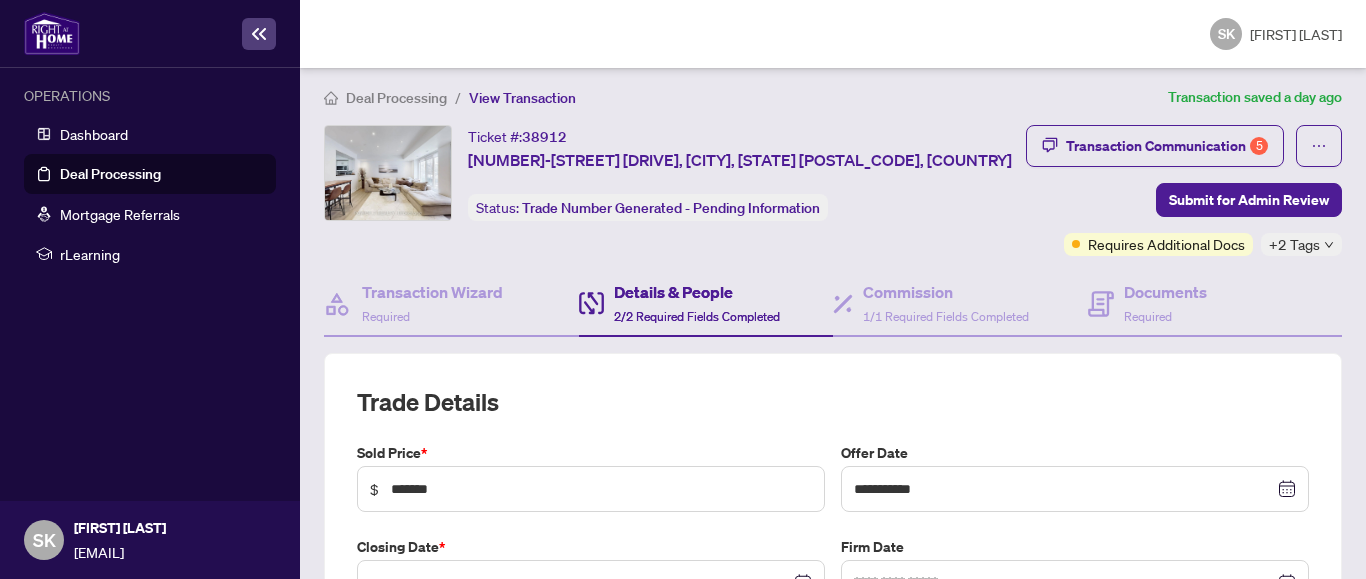 click on "Ticket #:  38912 [NUMBER]-[STREET] [DRIVE], [CITY], [STATE] [POSTAL_CODE], [COUNTRY] Status:   Trade Number Generated - Pending Information Submit for Admin Review" at bounding box center [669, 173] 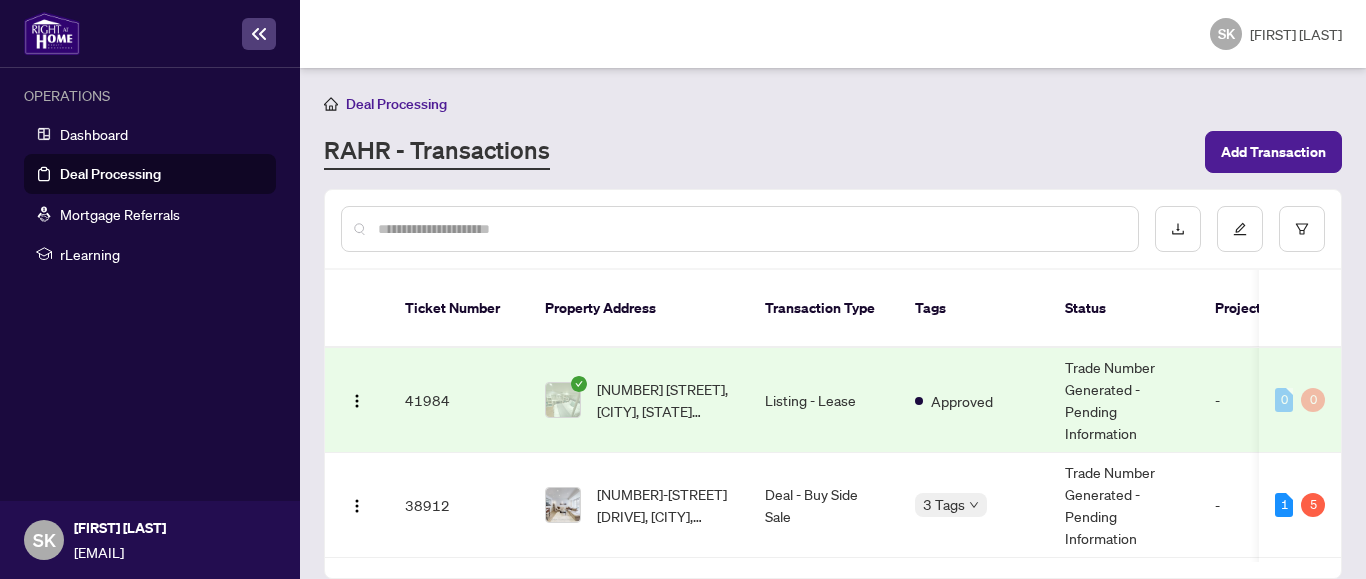 scroll, scrollTop: 1, scrollLeft: 0, axis: vertical 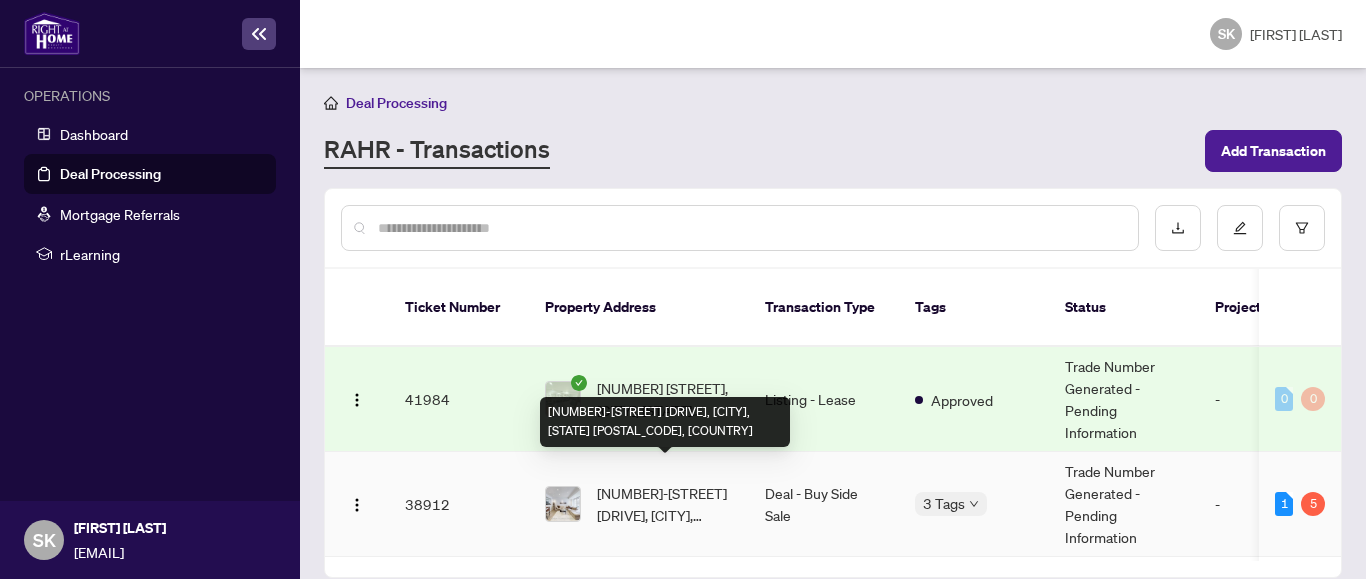 click on "[NUMBER]-[STREET] [DRIVE], [CITY], [STATE] [POSTAL_CODE], [COUNTRY]" at bounding box center (665, 504) 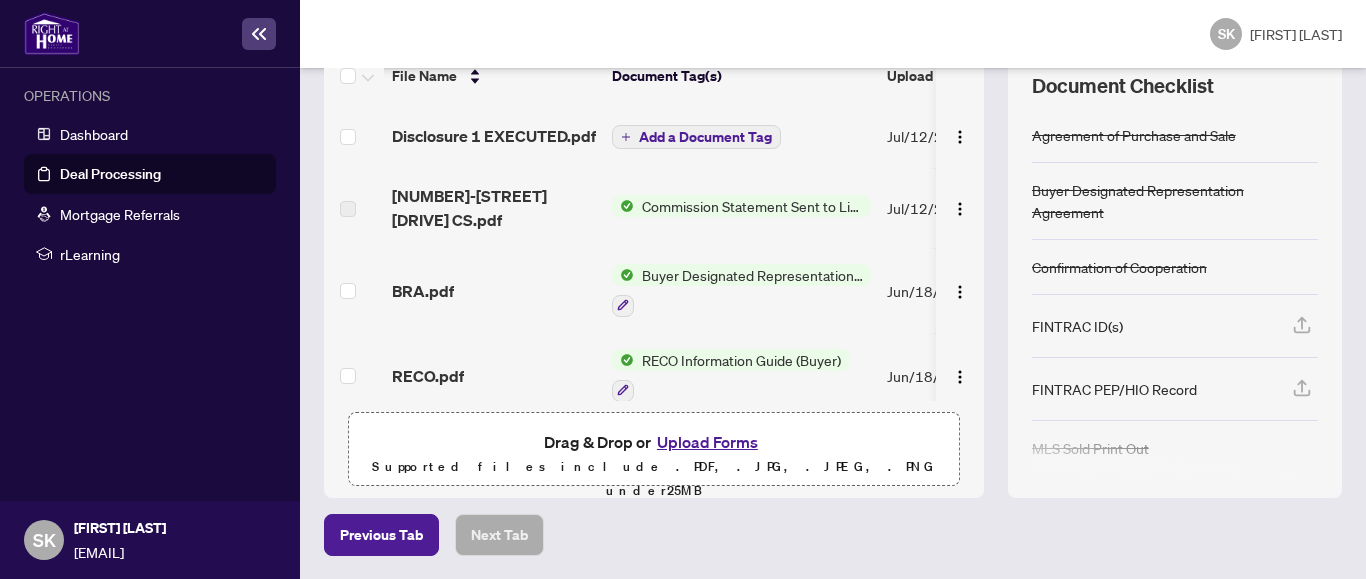 scroll, scrollTop: 0, scrollLeft: 0, axis: both 